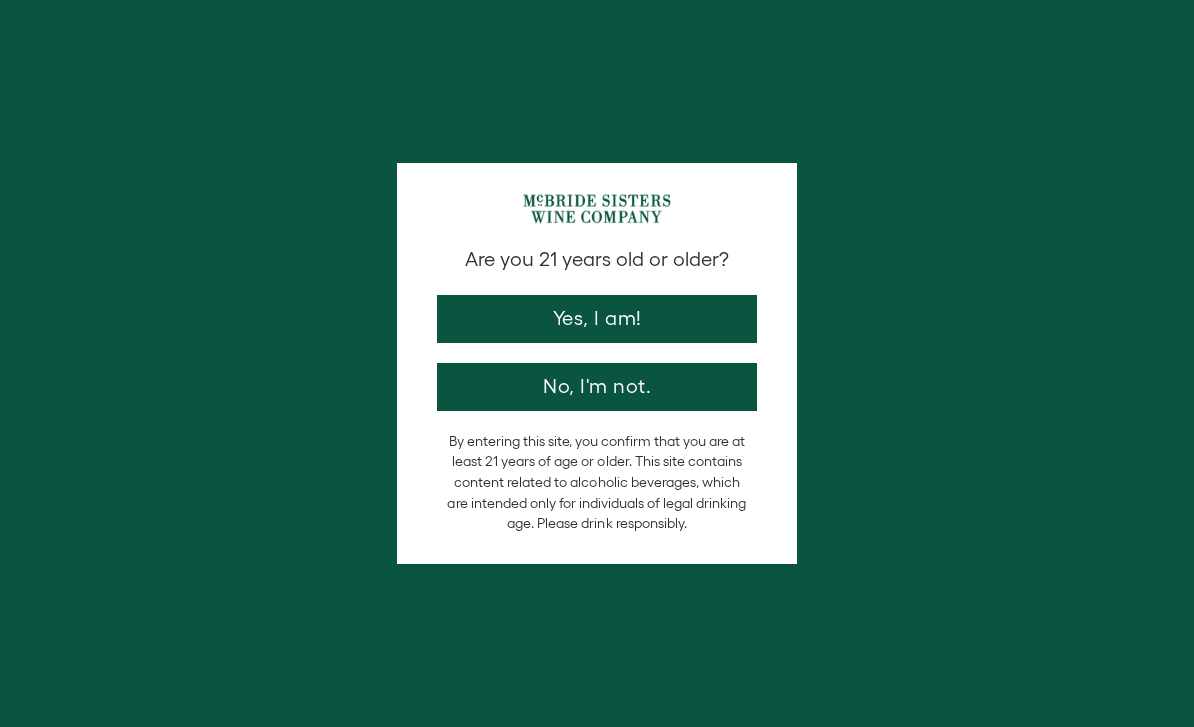 click on "Yes, I am!" at bounding box center [597, 319] 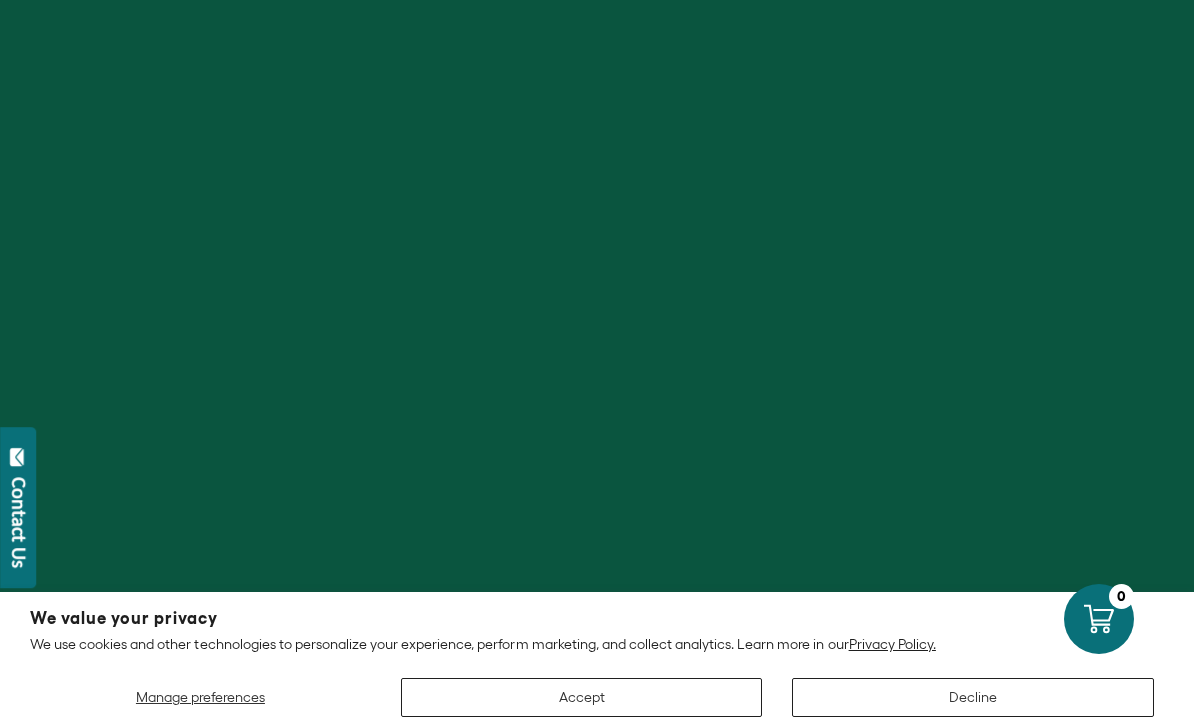 scroll, scrollTop: 0, scrollLeft: 0, axis: both 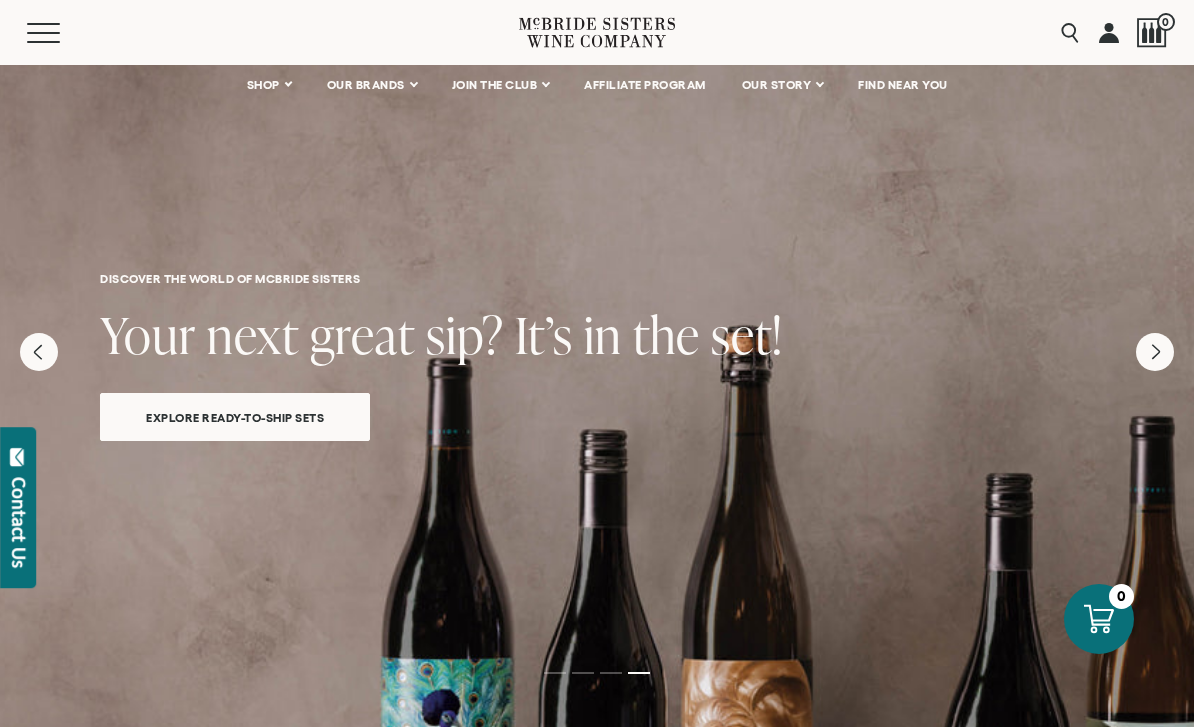 click on "OUR BRANDS" at bounding box center [371, 85] 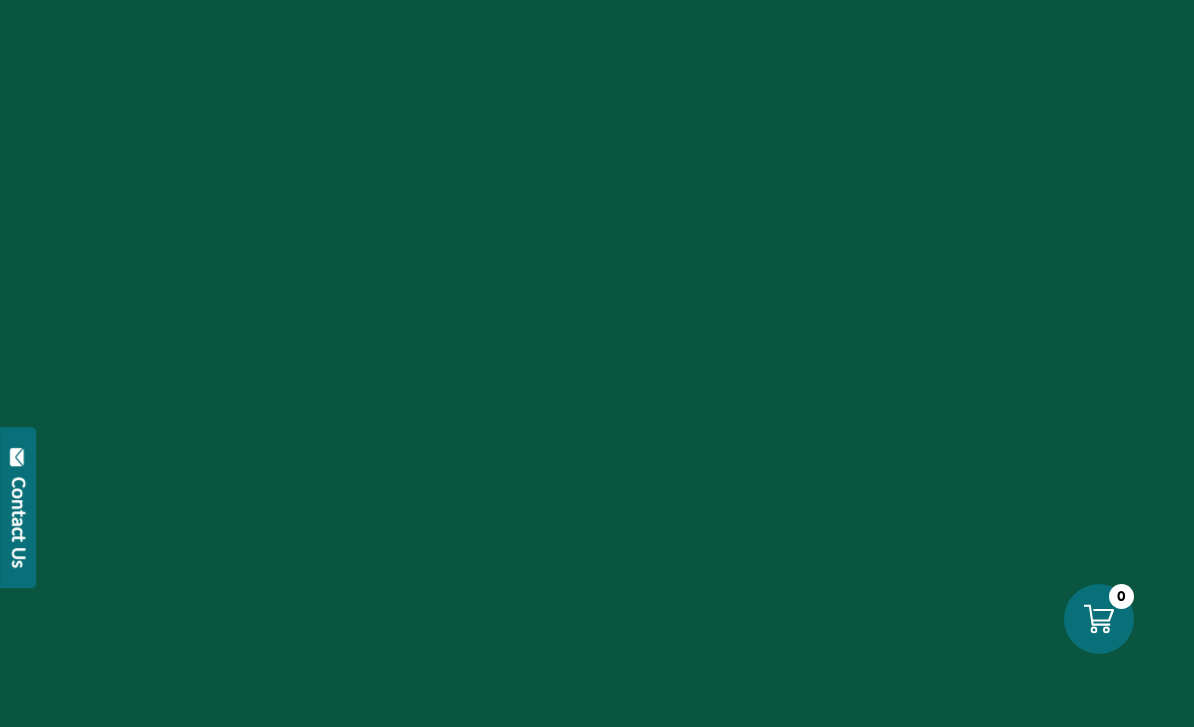 scroll, scrollTop: 0, scrollLeft: 0, axis: both 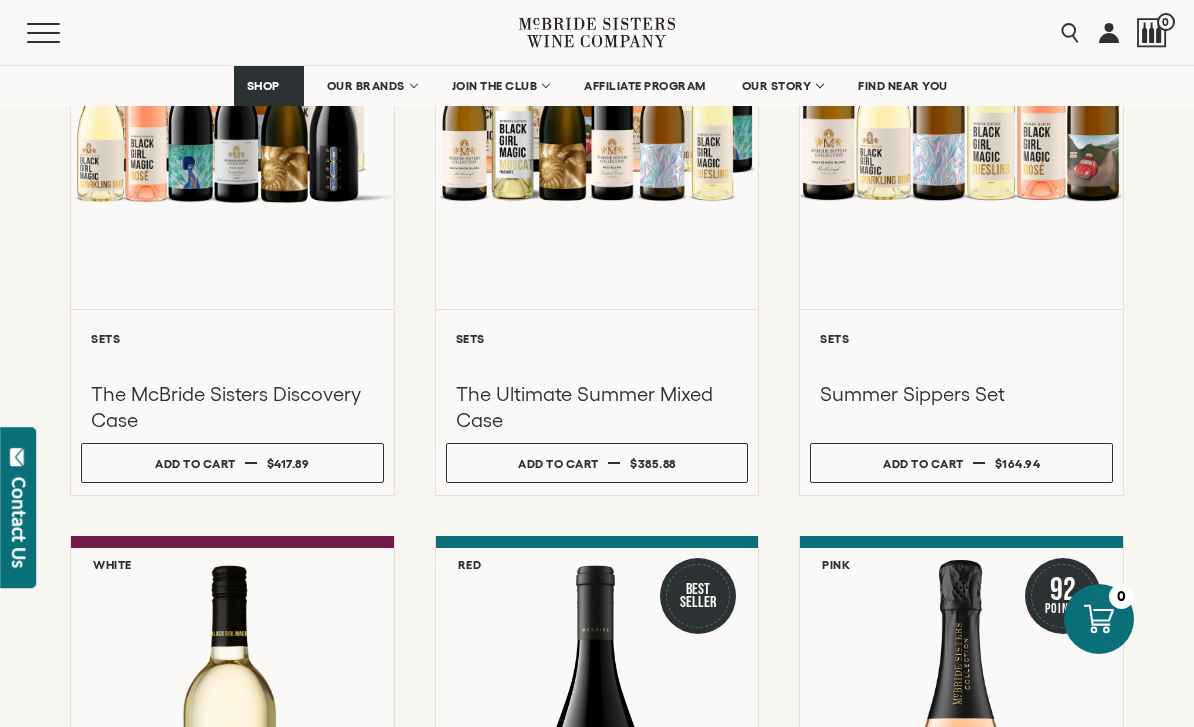 click on "The Ultimate Summer Mixed Case" at bounding box center (597, 407) 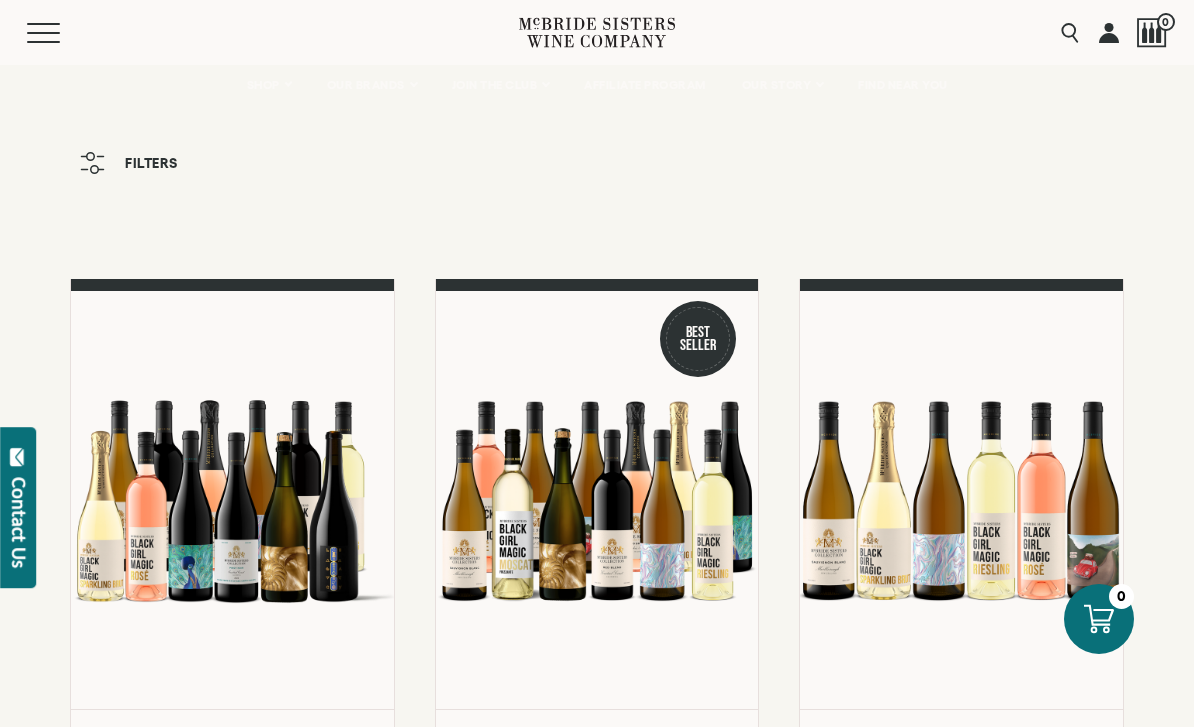 scroll, scrollTop: 0, scrollLeft: 0, axis: both 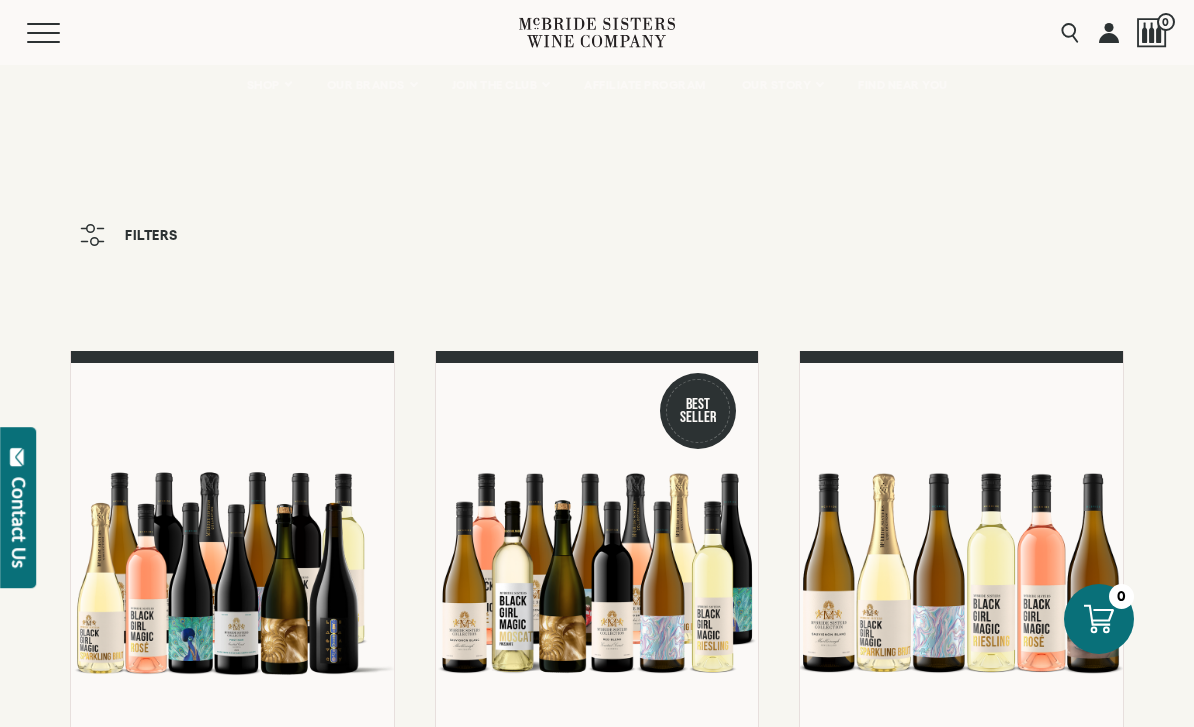 click on "Menu" at bounding box center [63, 33] 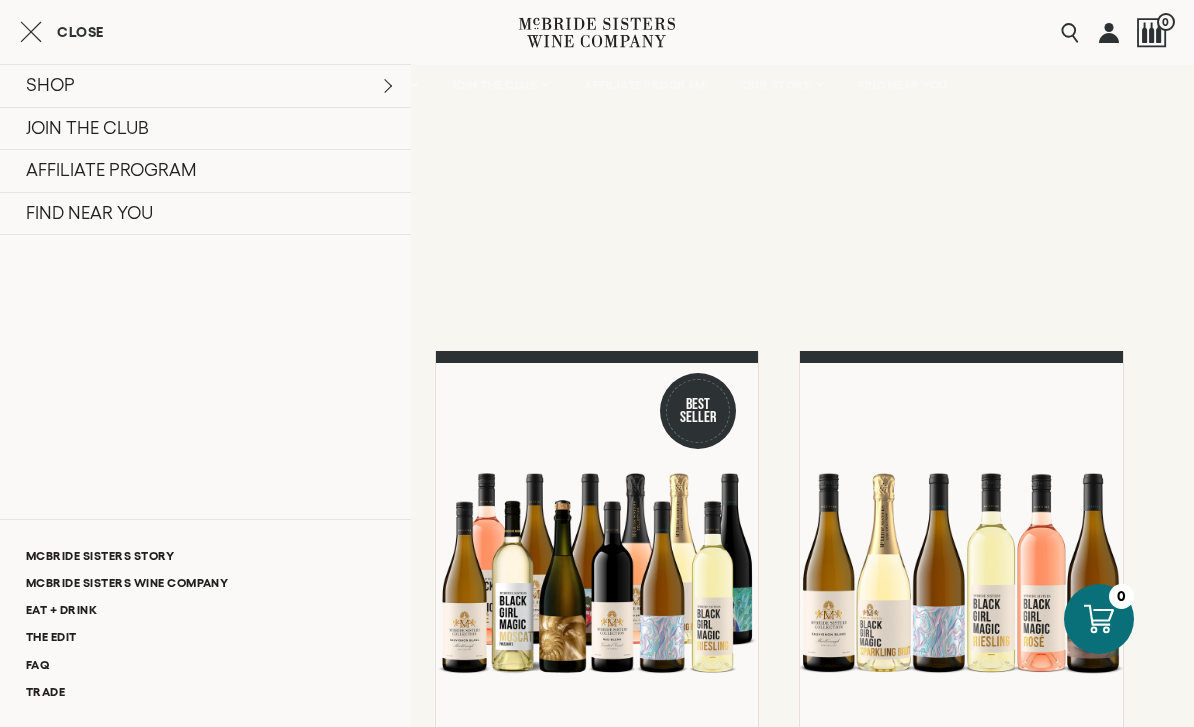 click on "McBride Sisters Wine Company" at bounding box center [205, 582] 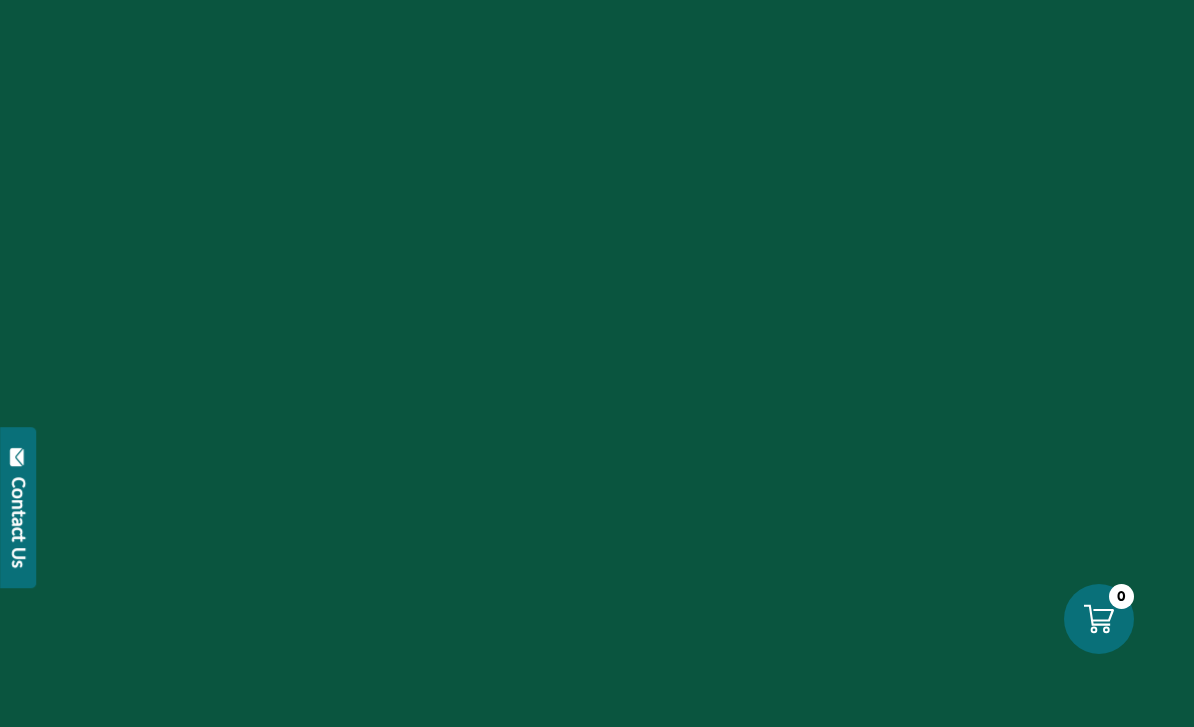 scroll, scrollTop: 0, scrollLeft: 0, axis: both 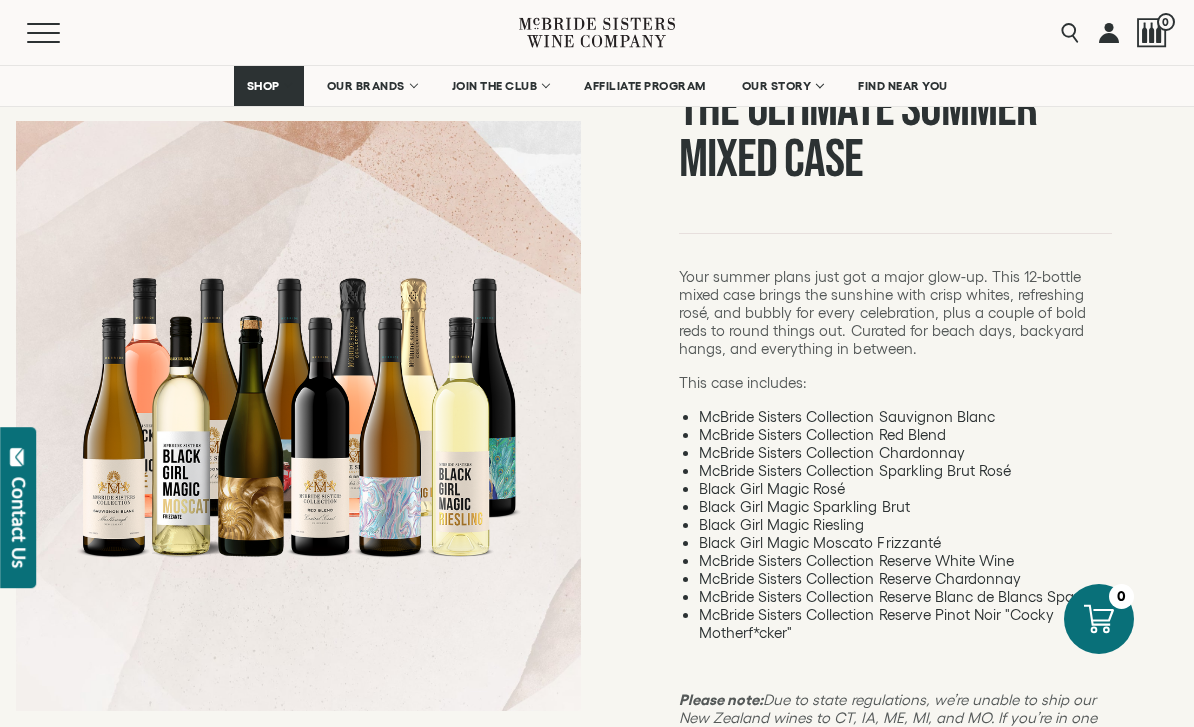 click 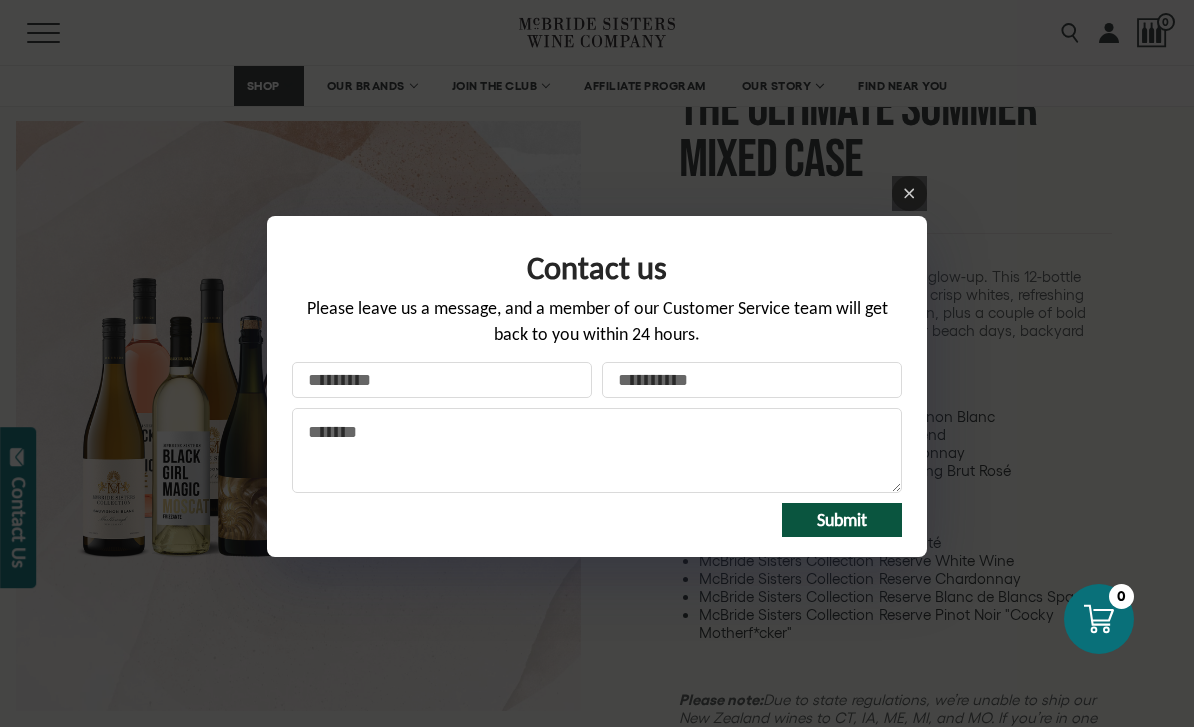 click at bounding box center (597, 196) 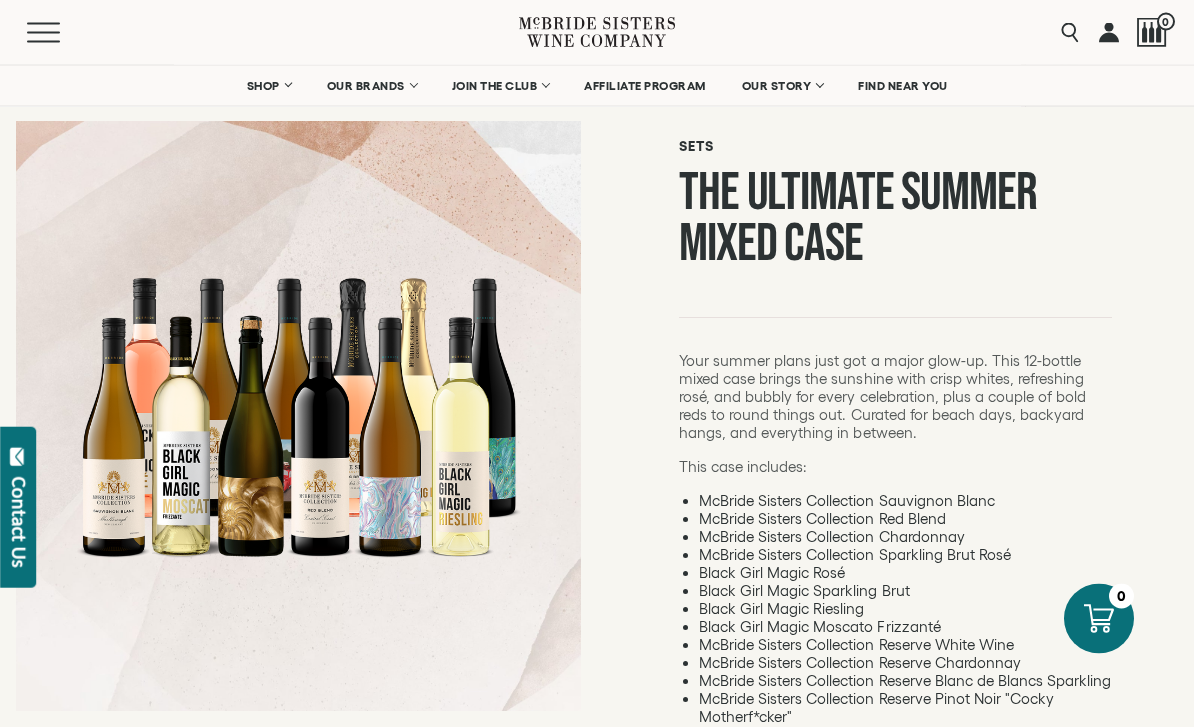 scroll, scrollTop: 0, scrollLeft: 0, axis: both 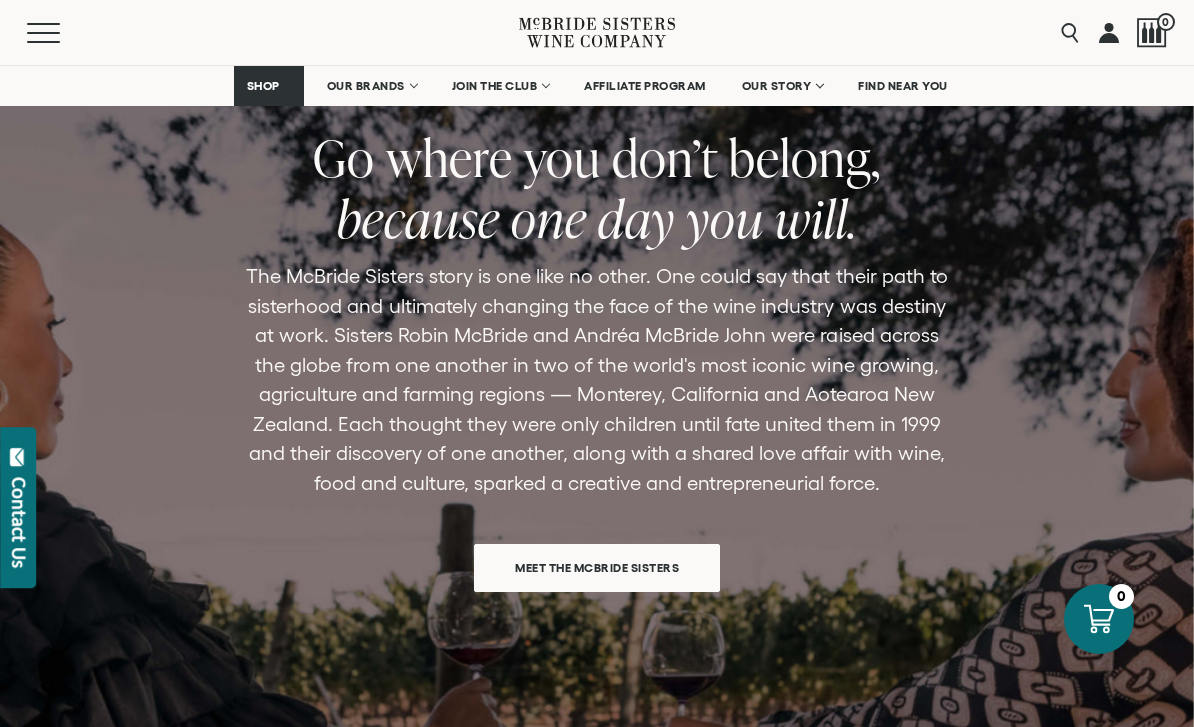 click on "Meet the McBride Sisters" at bounding box center (597, 567) 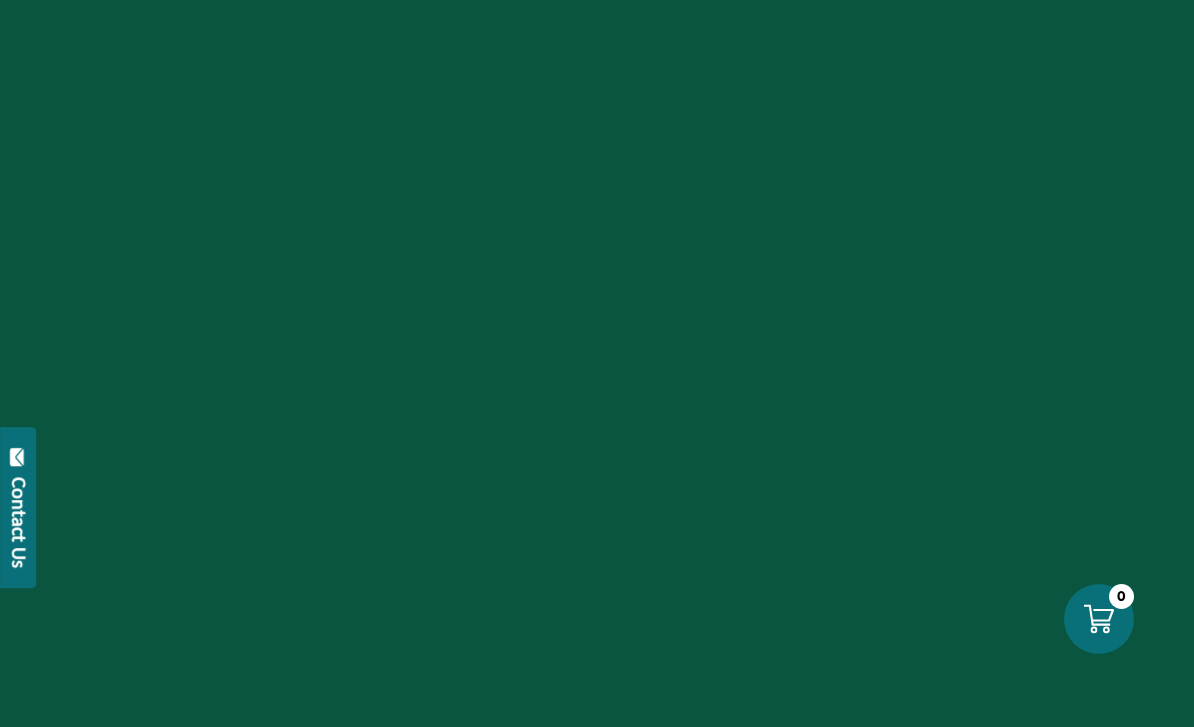 scroll, scrollTop: 0, scrollLeft: 0, axis: both 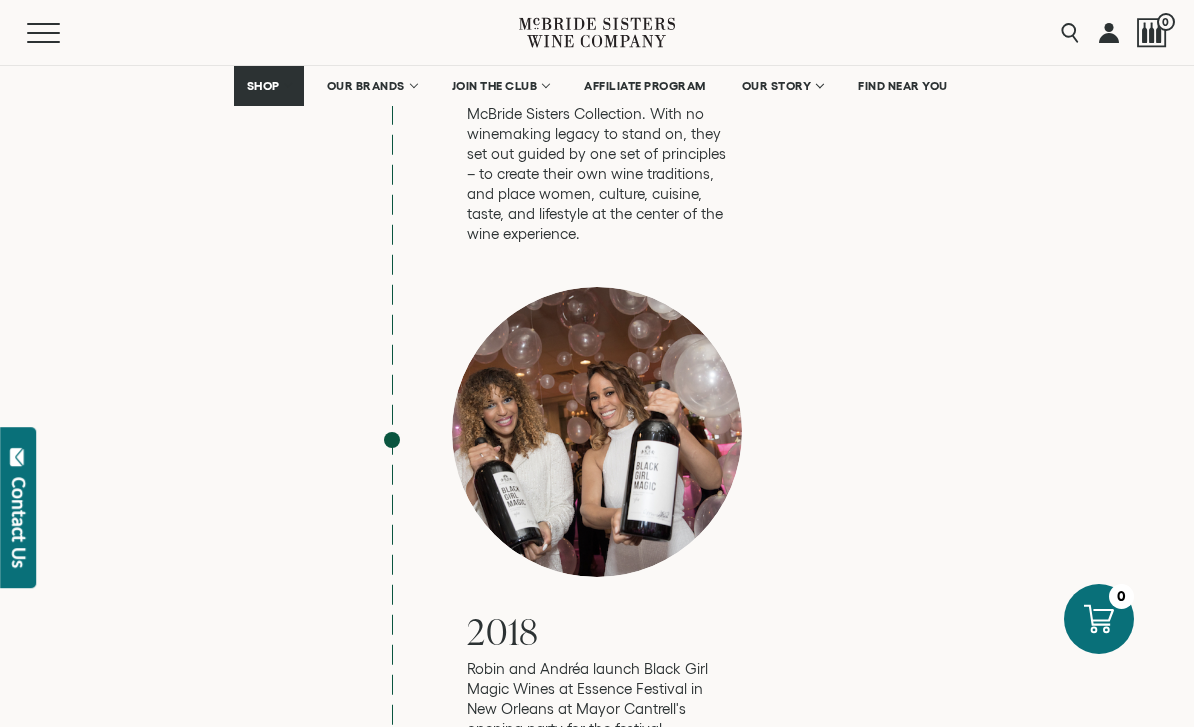 click on "Menu" at bounding box center [273, 32] 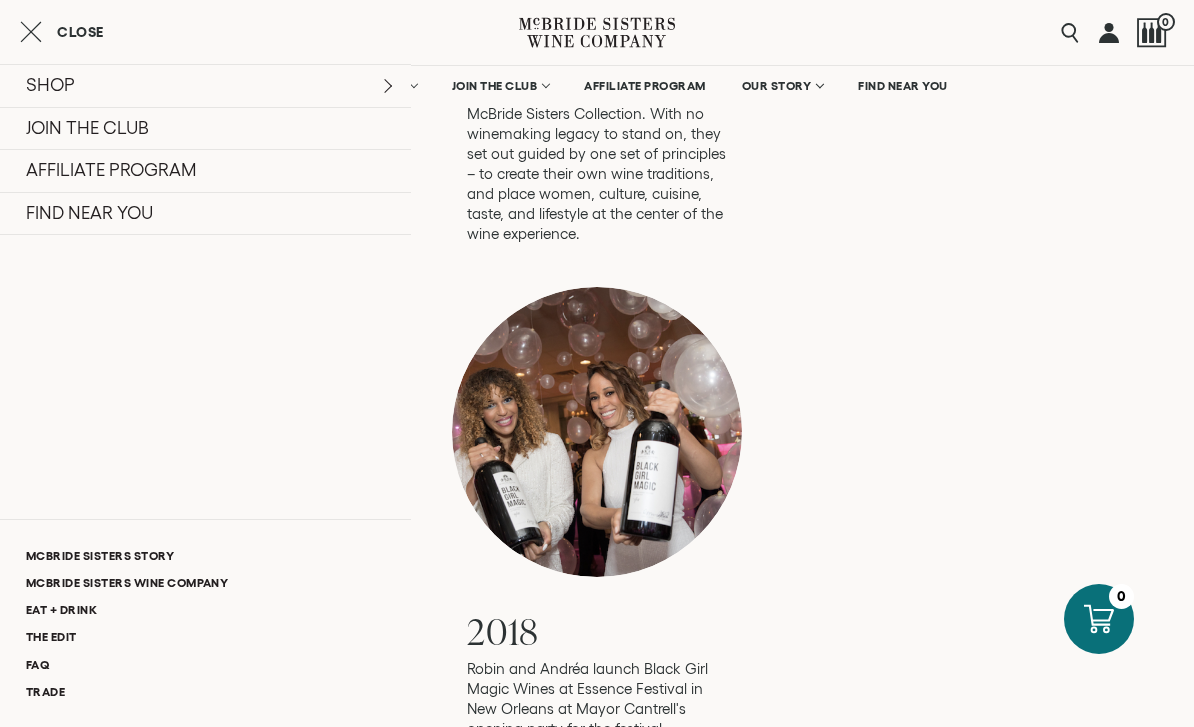 click on "FIND NEAR YOU" at bounding box center (205, 214) 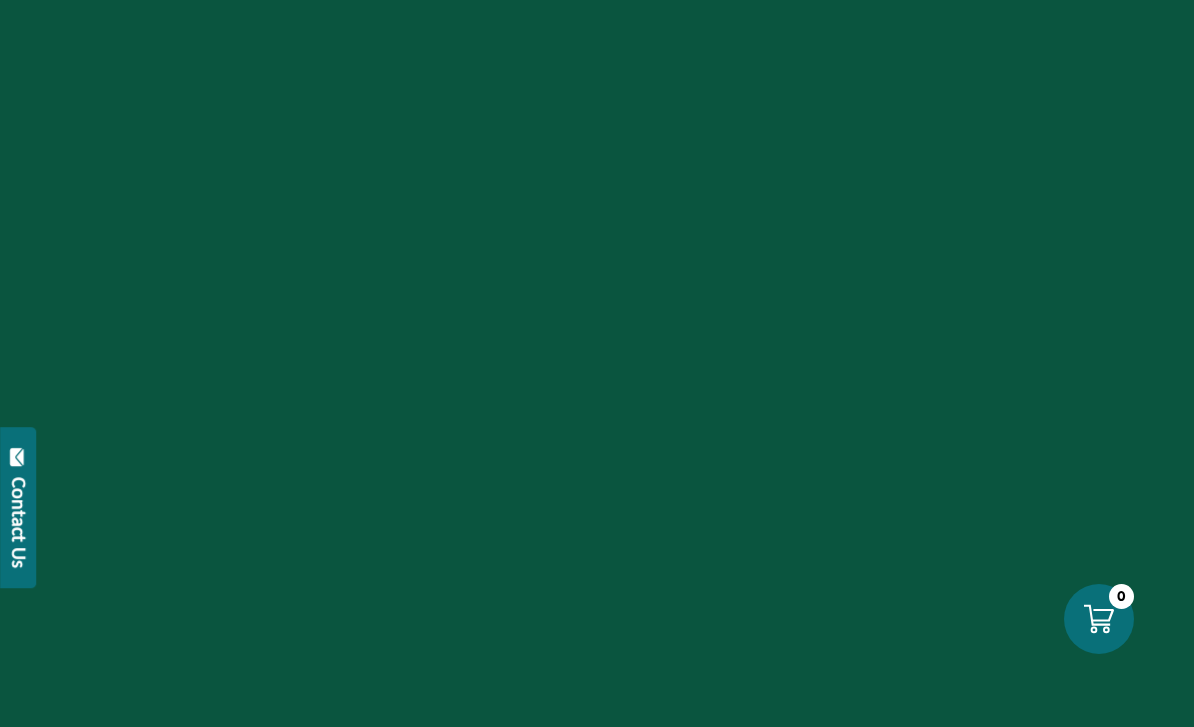 scroll, scrollTop: 0, scrollLeft: 0, axis: both 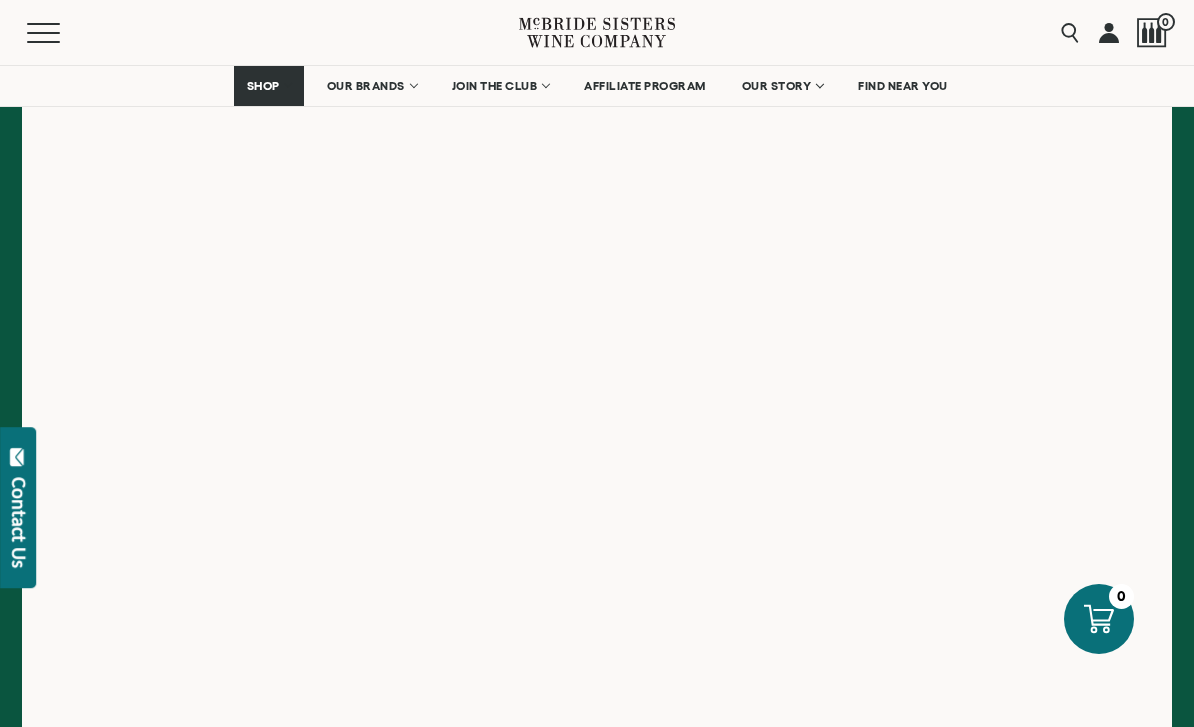 click on "OUR STORY" at bounding box center (777, 86) 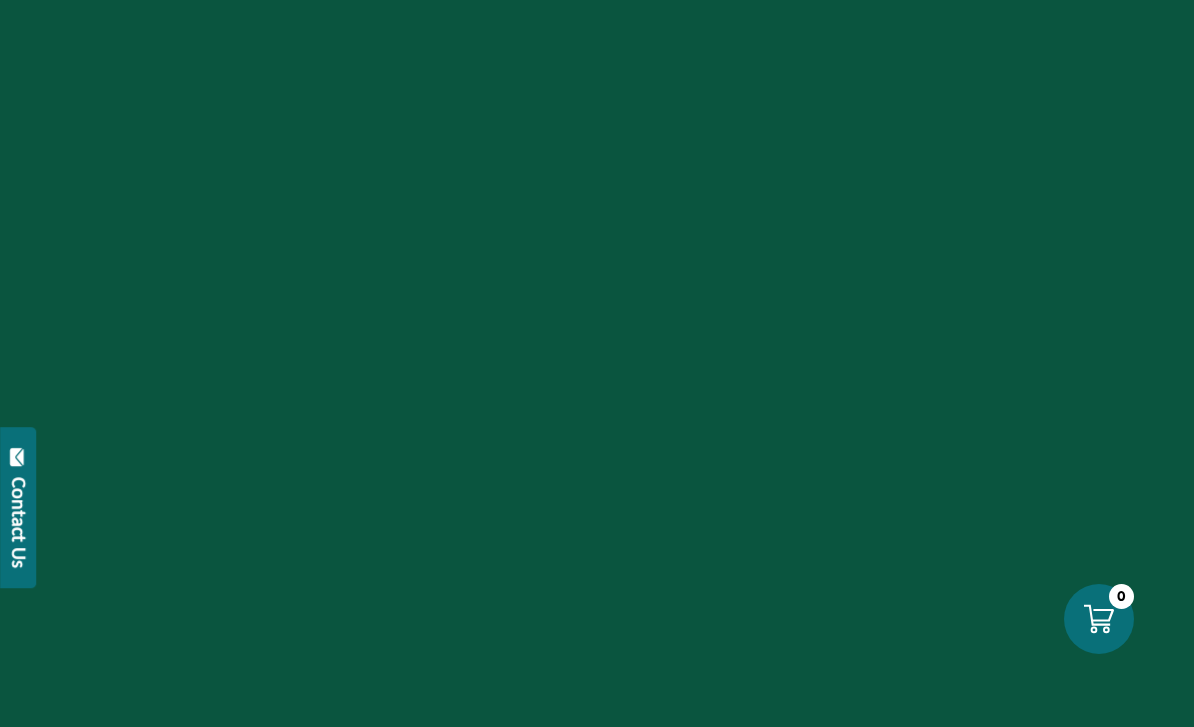 scroll, scrollTop: 0, scrollLeft: 0, axis: both 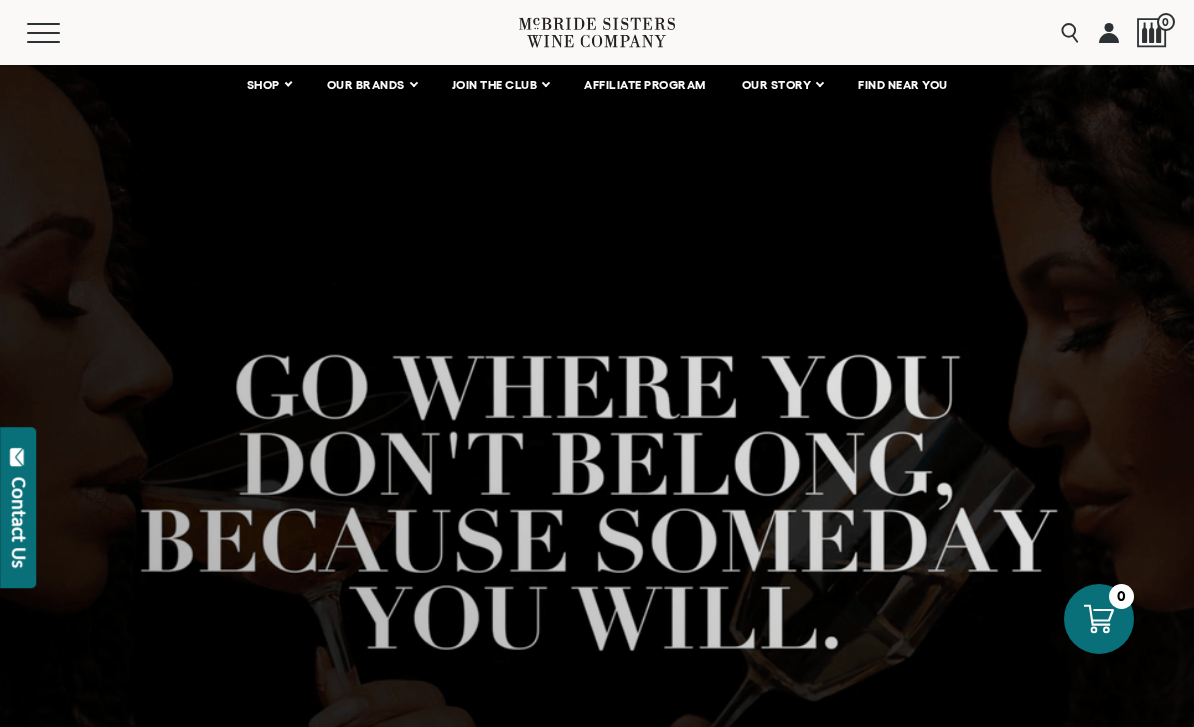 click on "AFFILIATE PROGRAM" at bounding box center (645, 85) 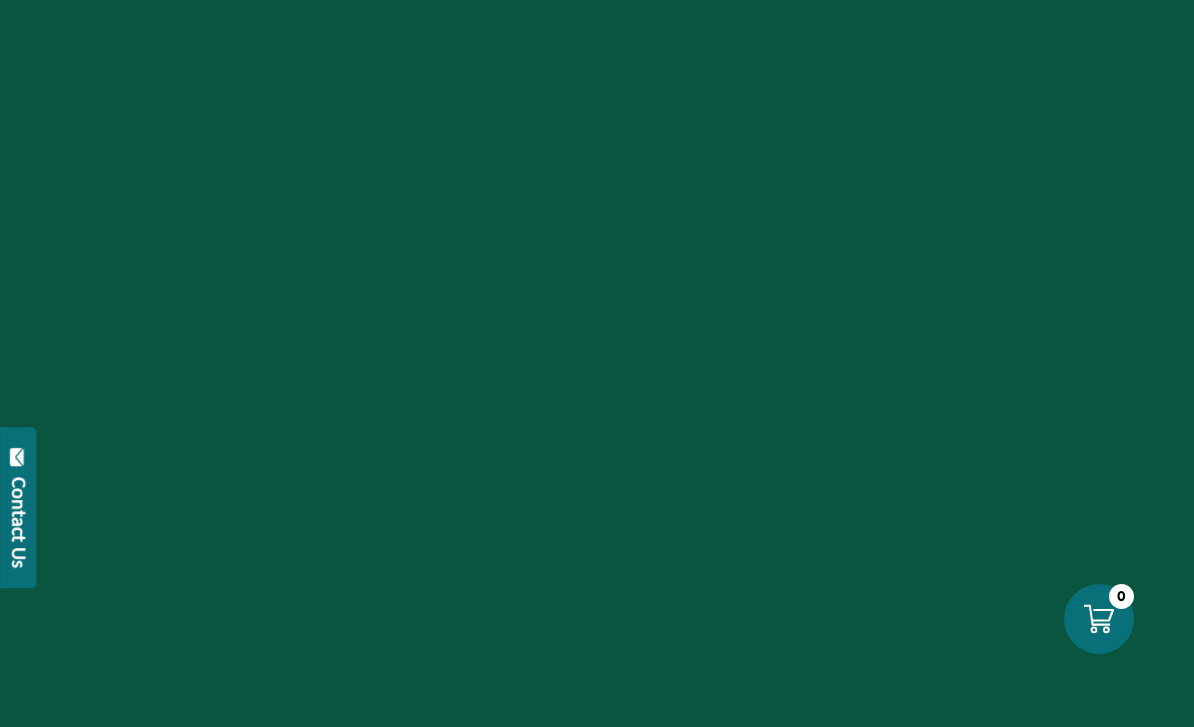 scroll, scrollTop: 0, scrollLeft: 0, axis: both 